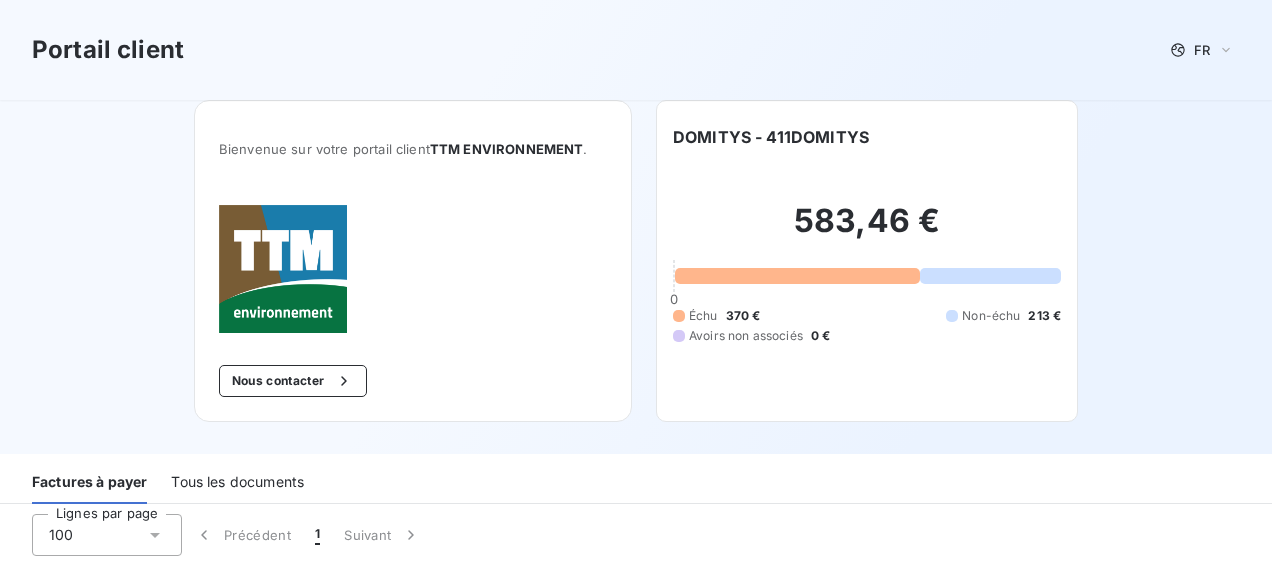 scroll, scrollTop: 0, scrollLeft: 0, axis: both 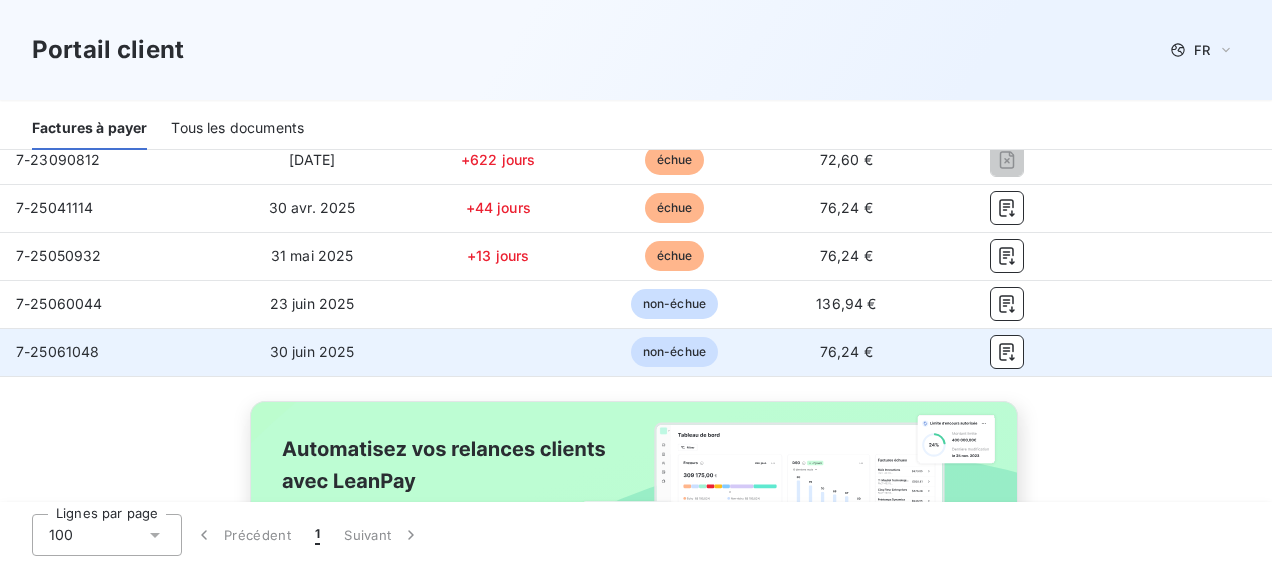 type 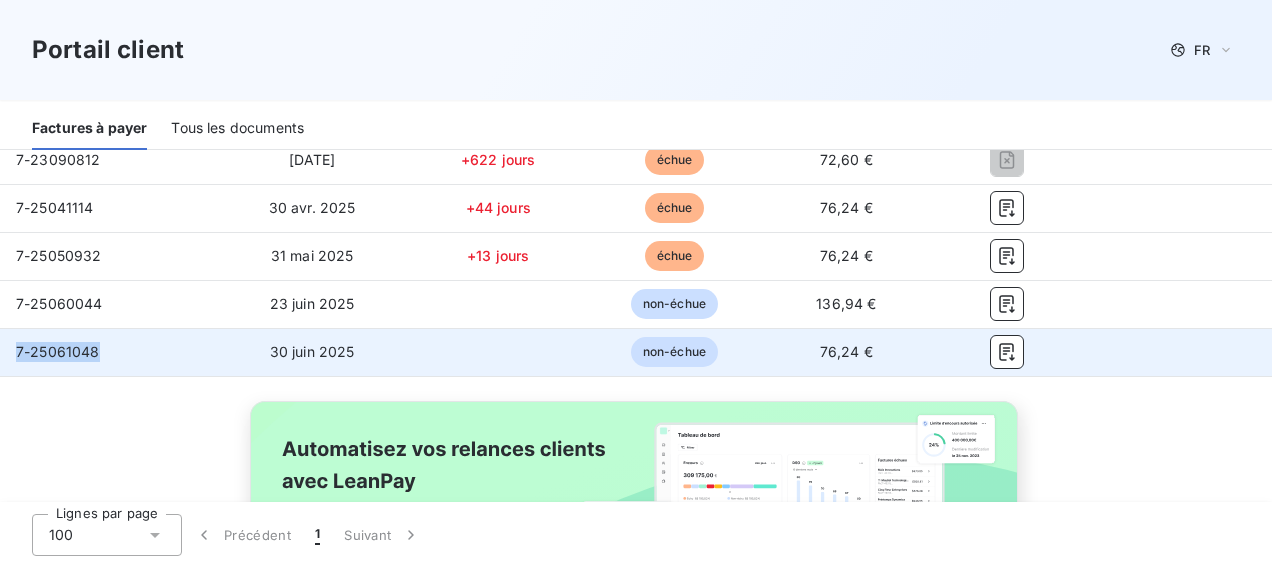 drag, startPoint x: 103, startPoint y: 348, endPoint x: 7, endPoint y: 348, distance: 96 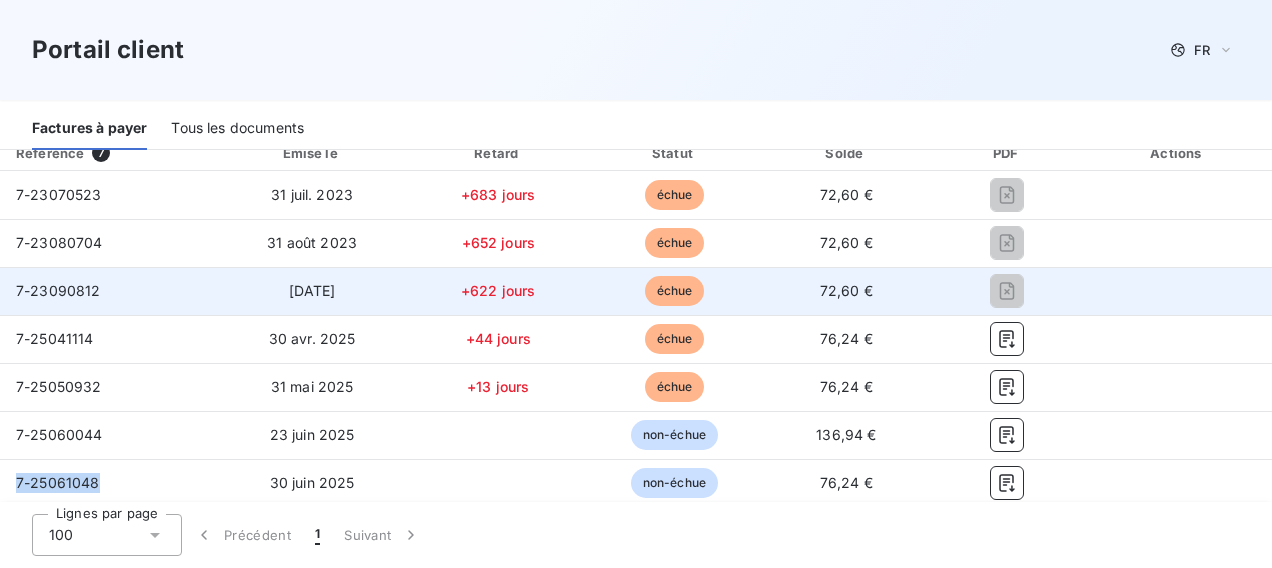 scroll, scrollTop: 400, scrollLeft: 0, axis: vertical 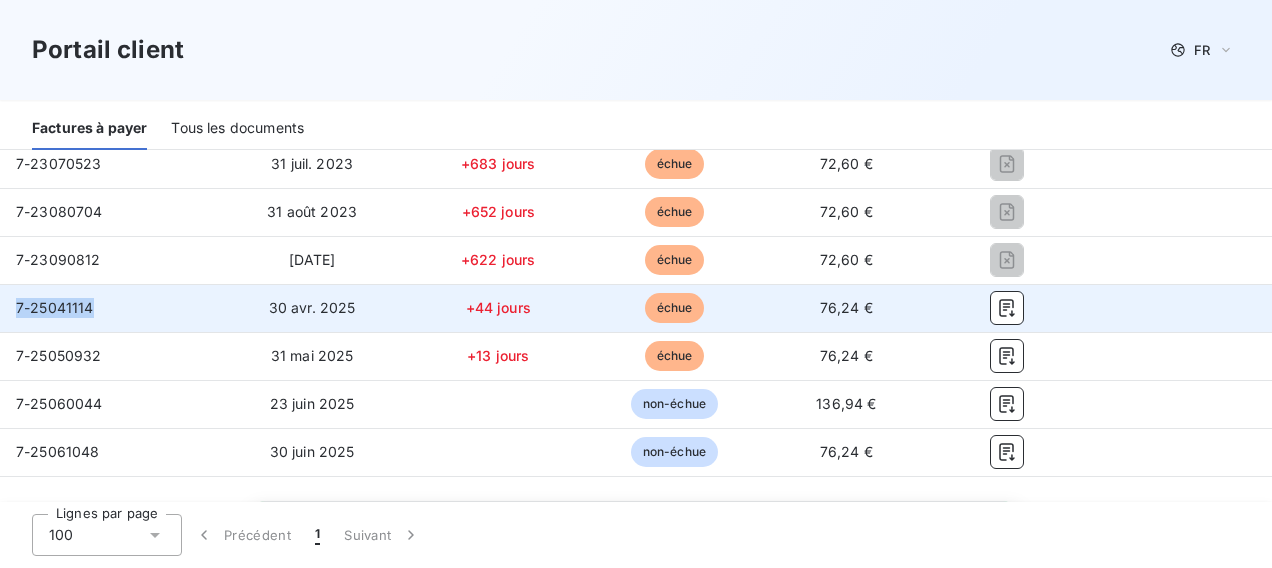 drag, startPoint x: 94, startPoint y: 307, endPoint x: 11, endPoint y: 304, distance: 83.0542 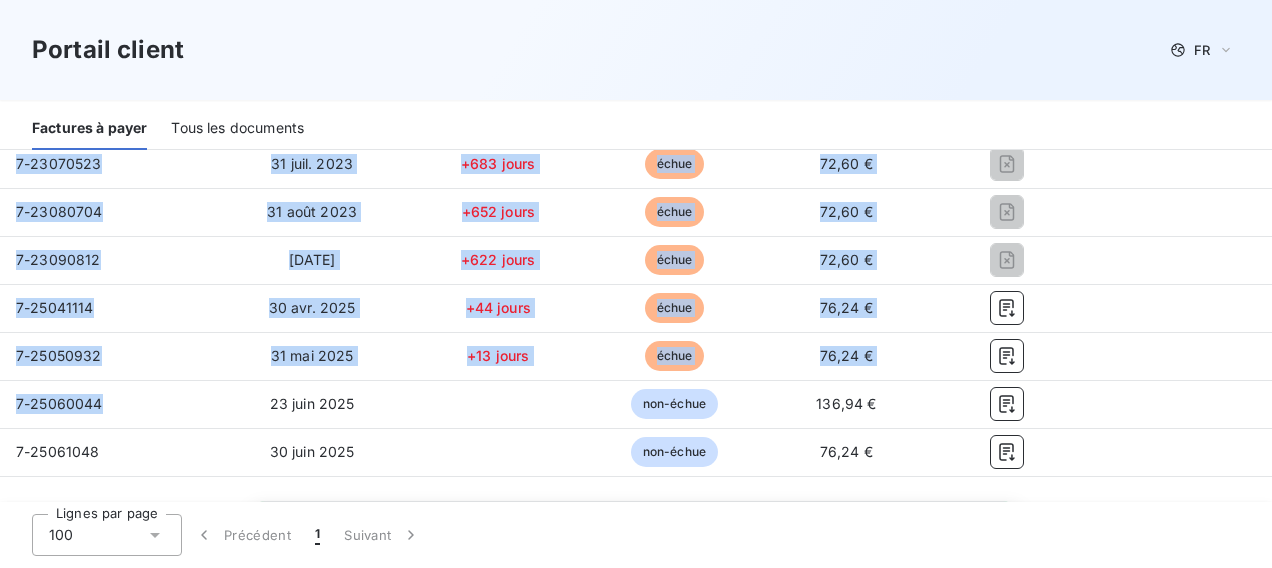 drag, startPoint x: 122, startPoint y: 408, endPoint x: -4, endPoint y: 408, distance: 126 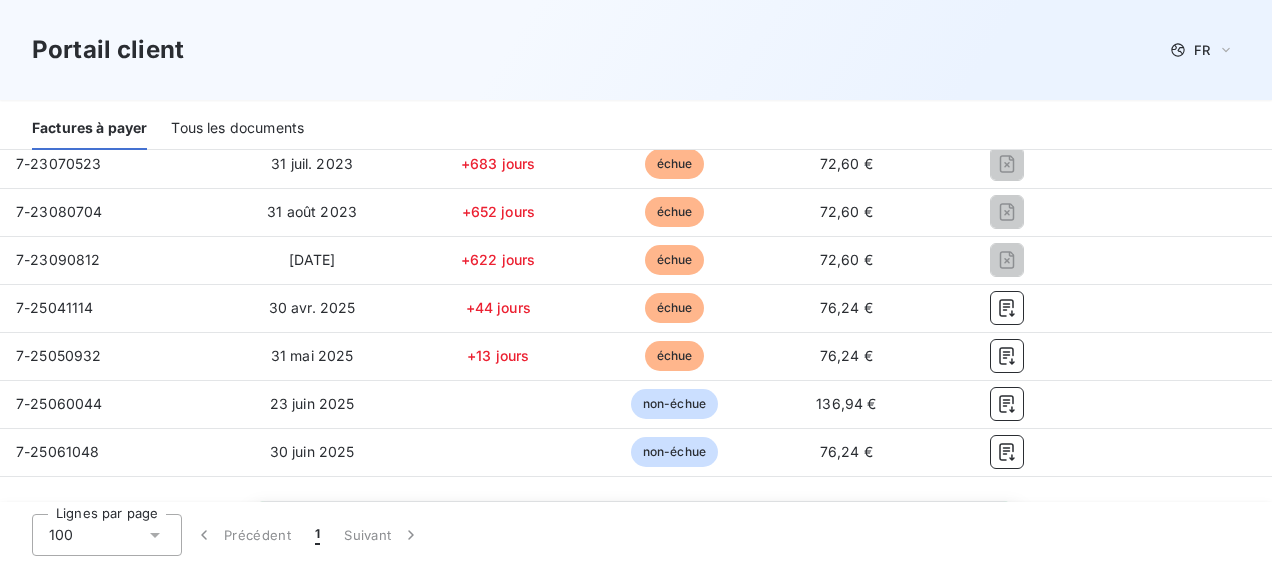 click on "Référence 7 Émise le Retard Statut Solde PDF Actions 7-23070523 [DATE] +683 jours échue 72,60 € 7-23080704 [DATE] +652 jours échue 72,60 € 7-23090812 [DATE] +622 jours échue 72,60 € 7-25041114 [DATE] +44 jours échue 76,24 € 7-25050932 [DATE] +13 jours échue 76,24 € 7-25060044 [DATE] non-échue 136,94 € 7-25061048 [DATE] non-échue 76,24 €" at bounding box center [636, 425] 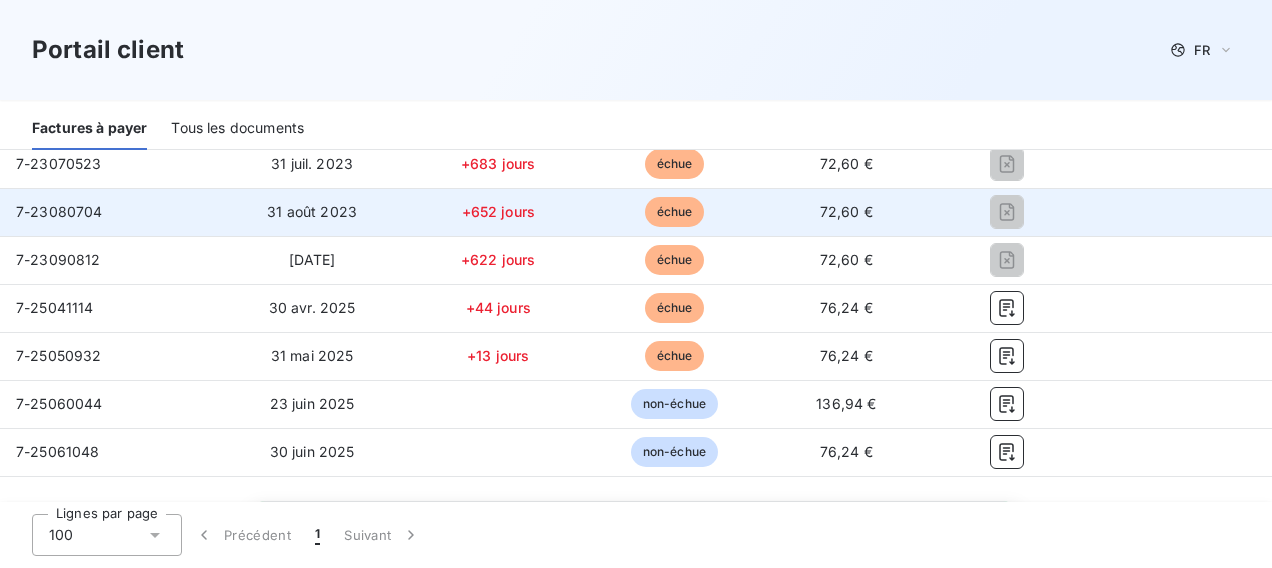 click on "7-23080704" at bounding box center (107, 212) 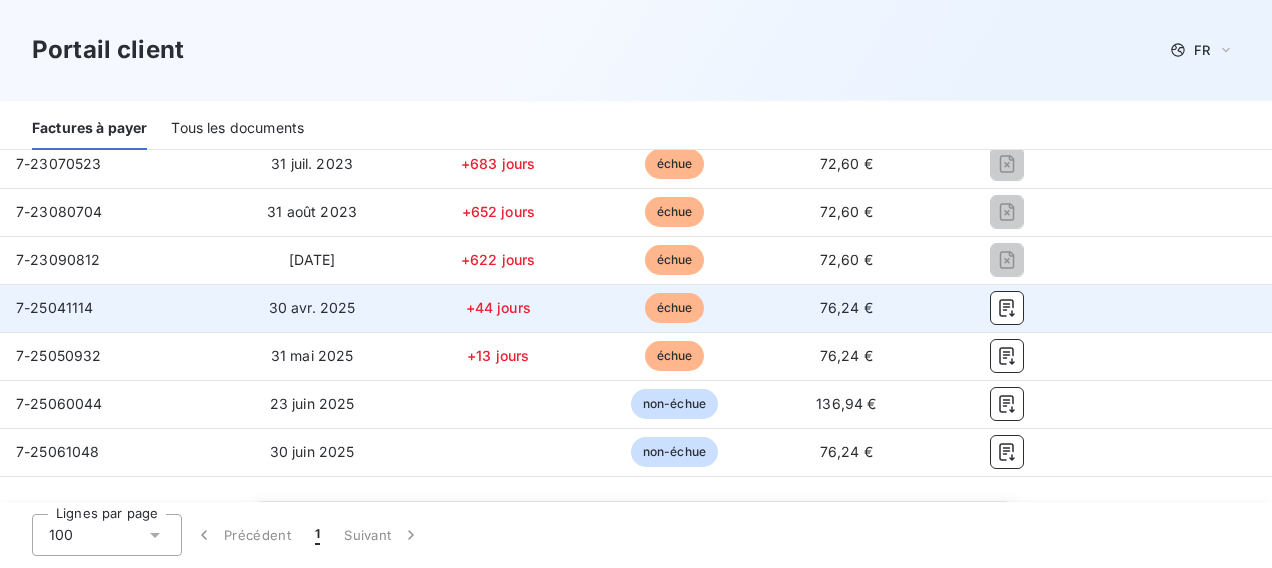 scroll, scrollTop: 300, scrollLeft: 0, axis: vertical 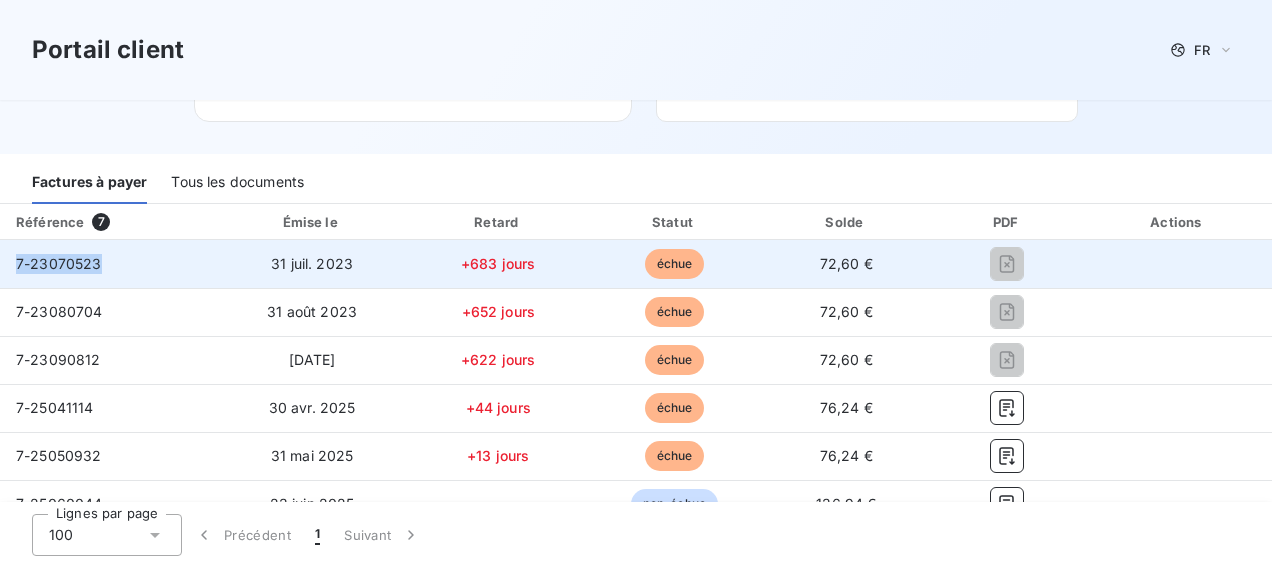 drag, startPoint x: 102, startPoint y: 260, endPoint x: 4, endPoint y: 260, distance: 98 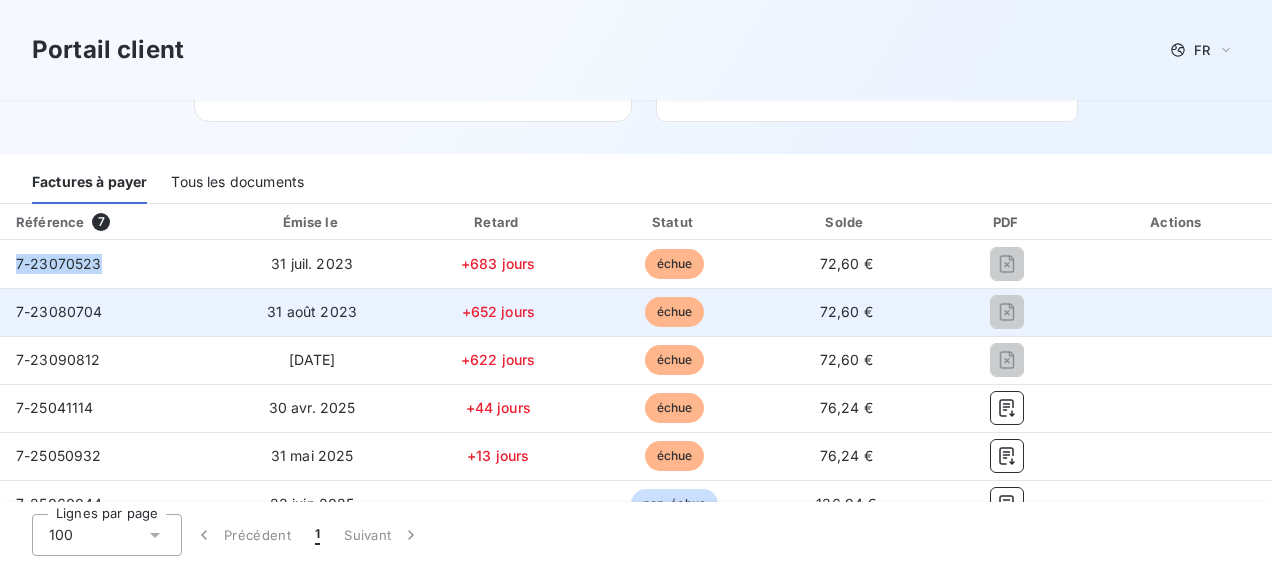 scroll, scrollTop: 200, scrollLeft: 0, axis: vertical 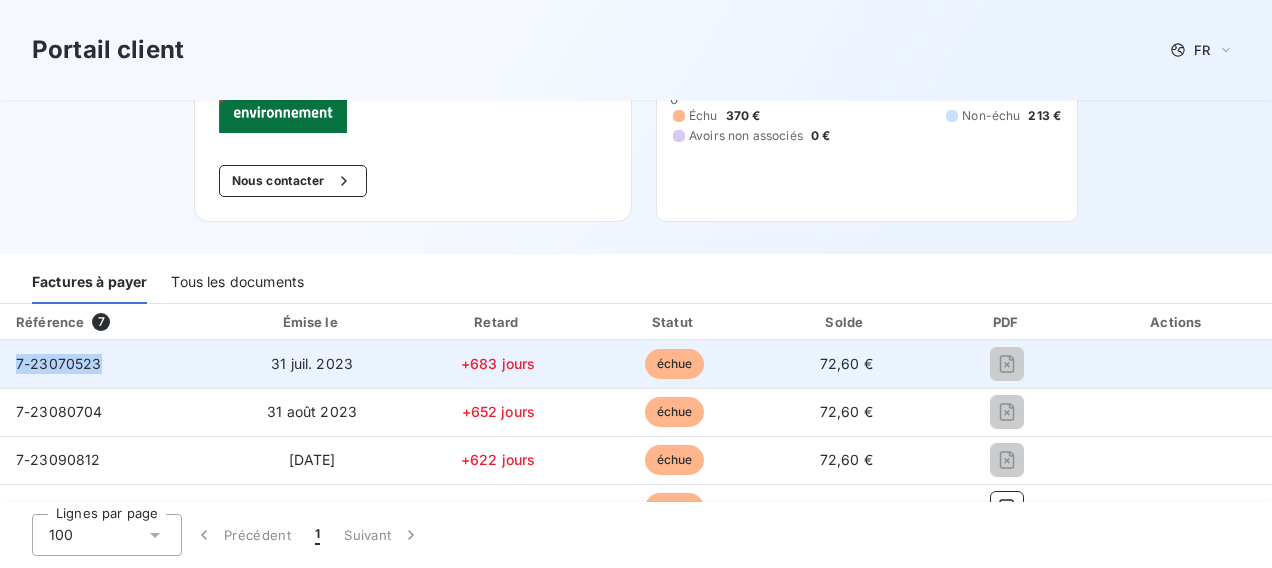 copy on "7-23070523" 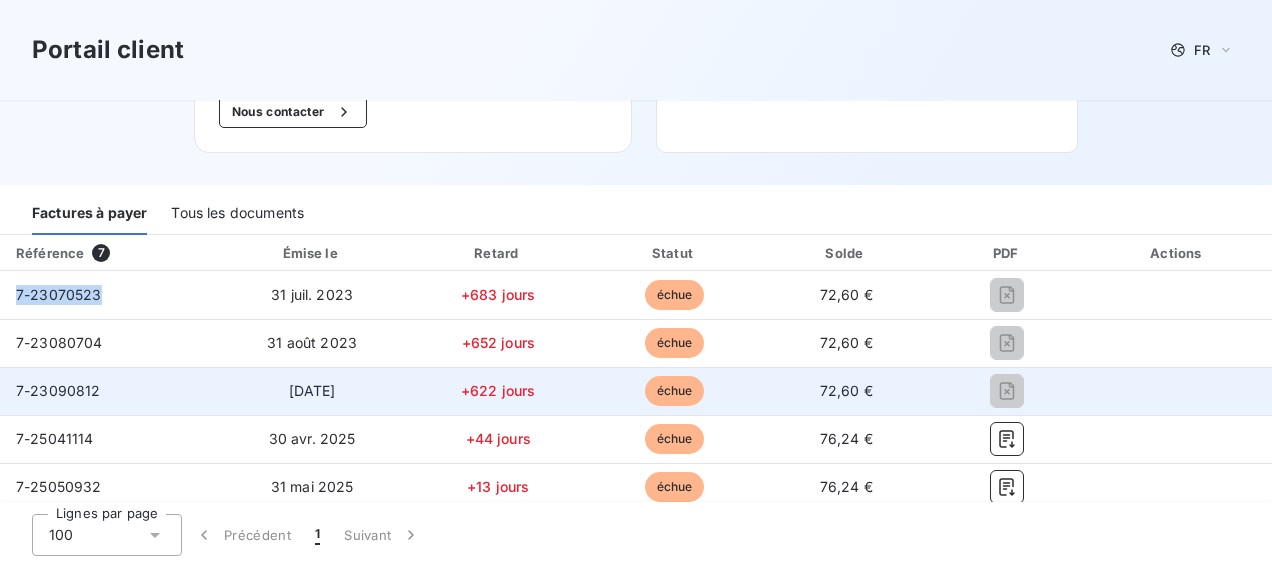 scroll, scrollTop: 300, scrollLeft: 0, axis: vertical 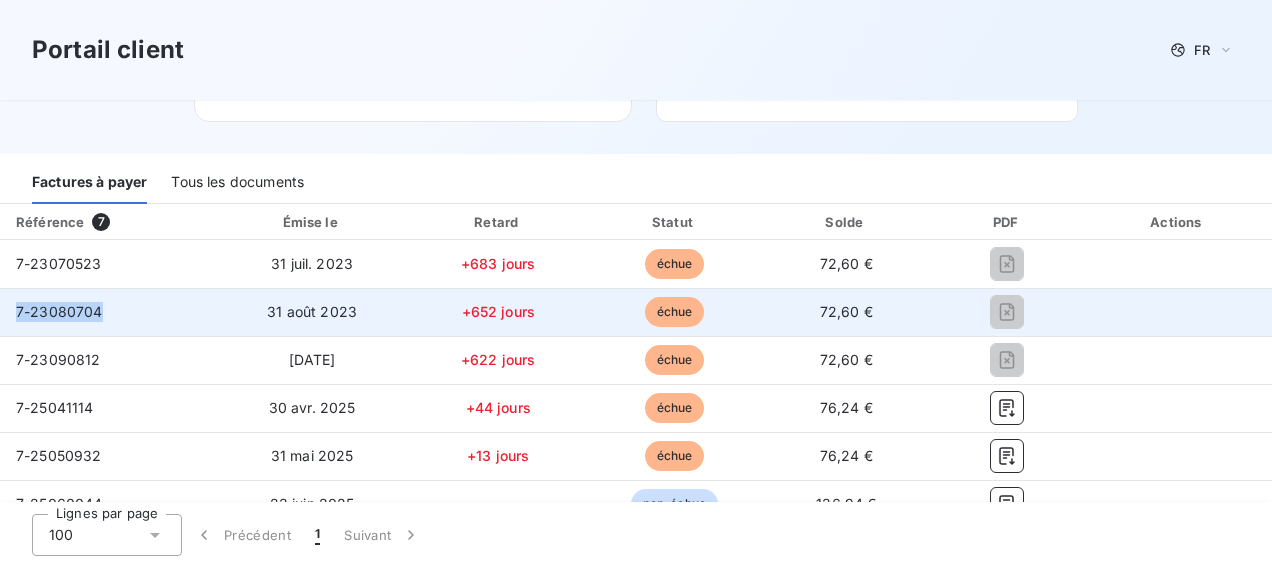 drag, startPoint x: 103, startPoint y: 309, endPoint x: 7, endPoint y: 310, distance: 96.00521 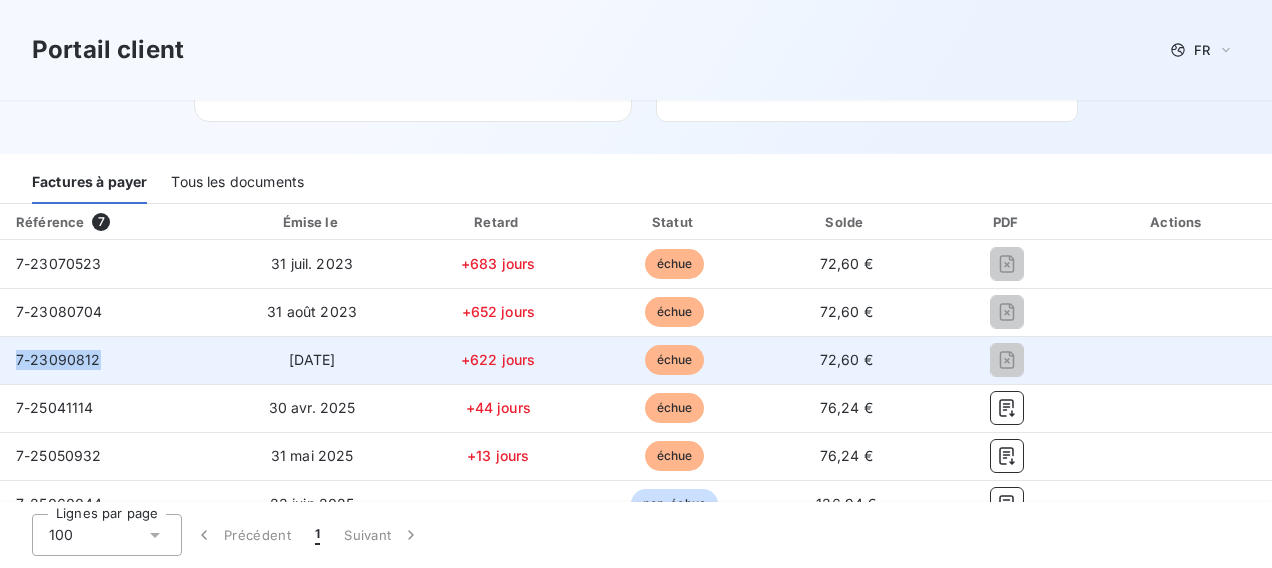 drag, startPoint x: 112, startPoint y: 359, endPoint x: 12, endPoint y: 357, distance: 100.02 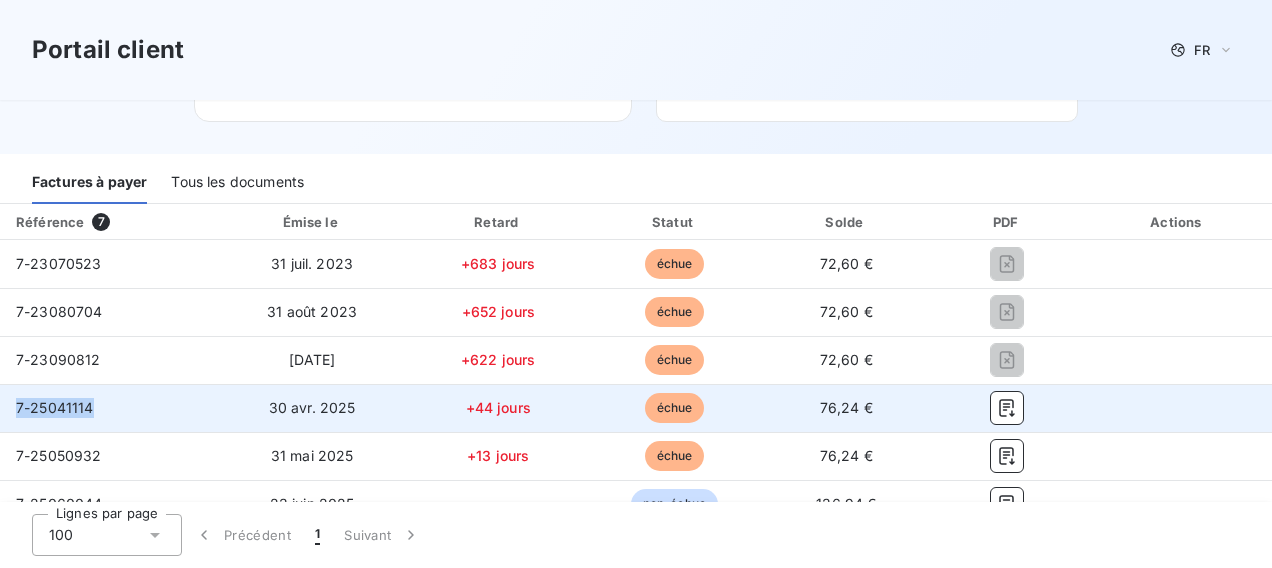 drag, startPoint x: 56, startPoint y: 413, endPoint x: 3, endPoint y: 409, distance: 53.15073 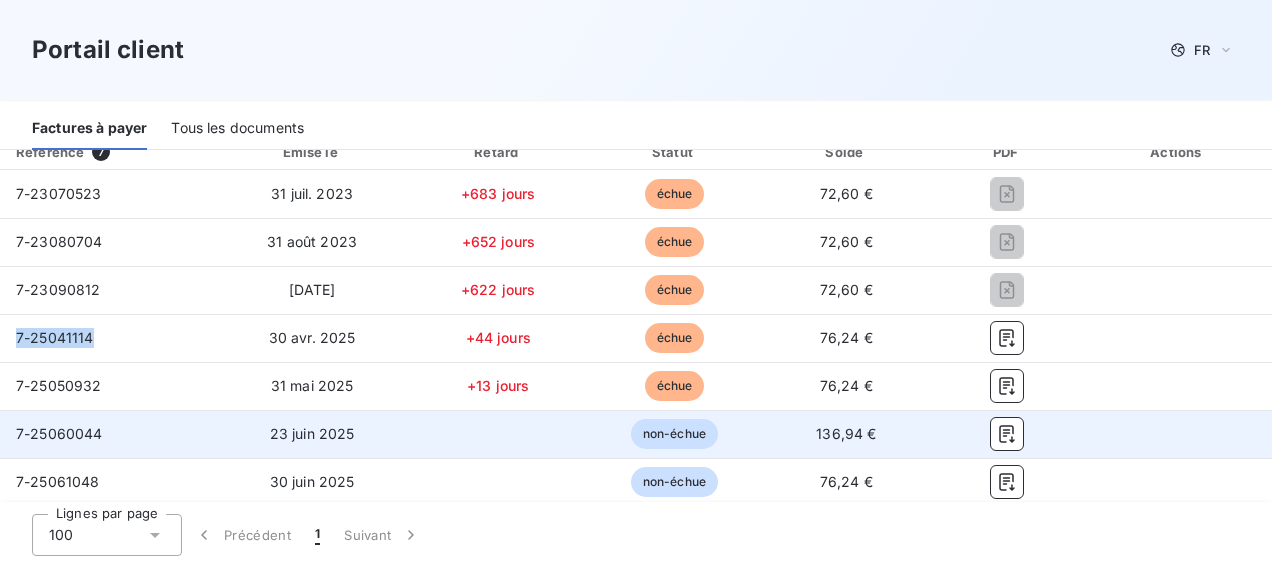scroll, scrollTop: 500, scrollLeft: 0, axis: vertical 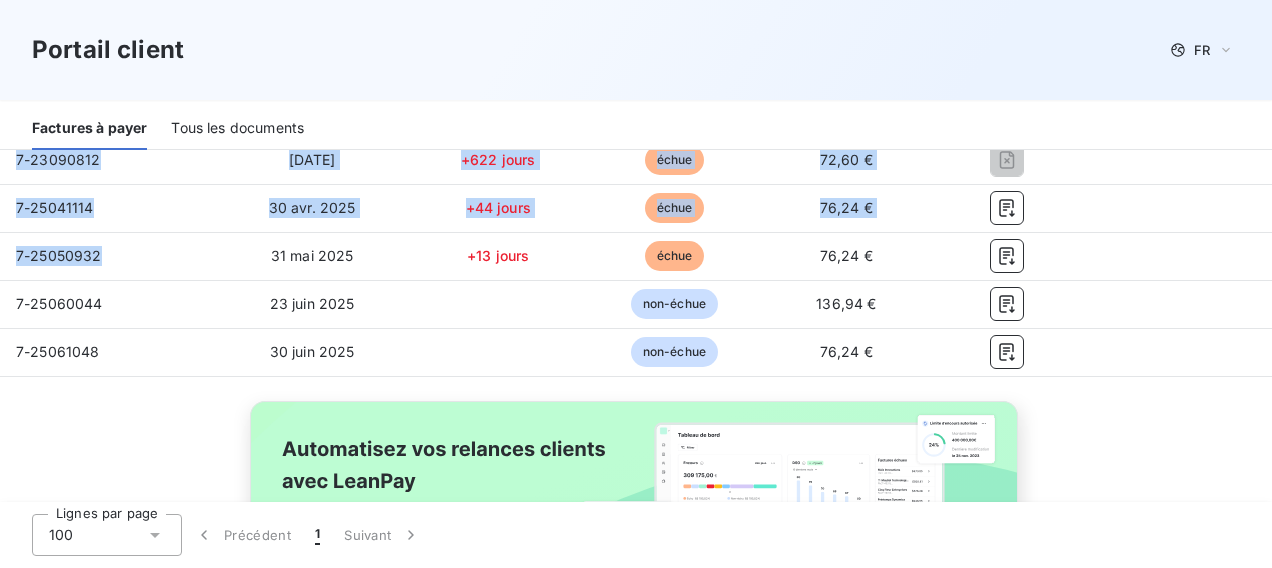 drag, startPoint x: 122, startPoint y: 261, endPoint x: -4, endPoint y: 252, distance: 126.32102 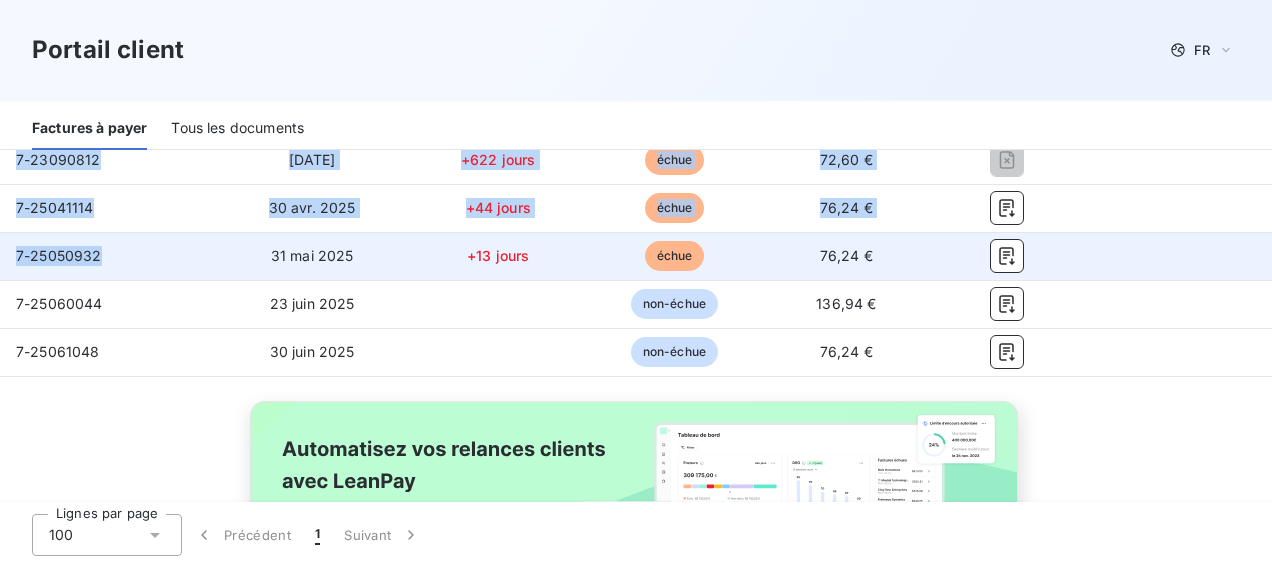 drag, startPoint x: -4, startPoint y: 252, endPoint x: 74, endPoint y: 253, distance: 78.00641 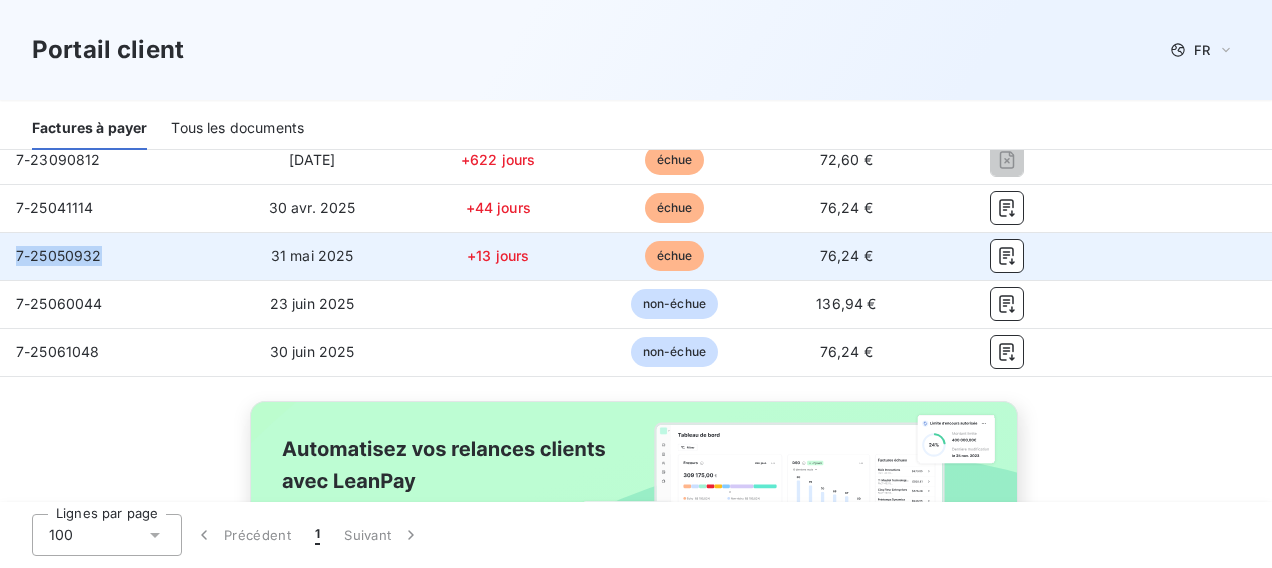 drag, startPoint x: 70, startPoint y: 255, endPoint x: 18, endPoint y: 254, distance: 52.009613 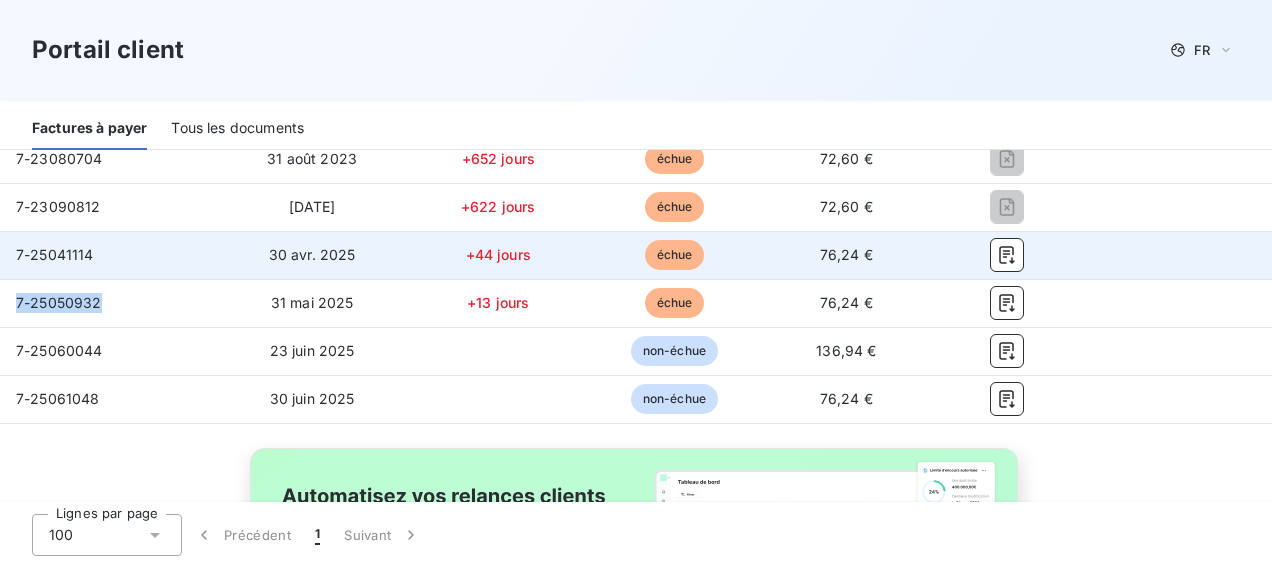 scroll, scrollTop: 500, scrollLeft: 0, axis: vertical 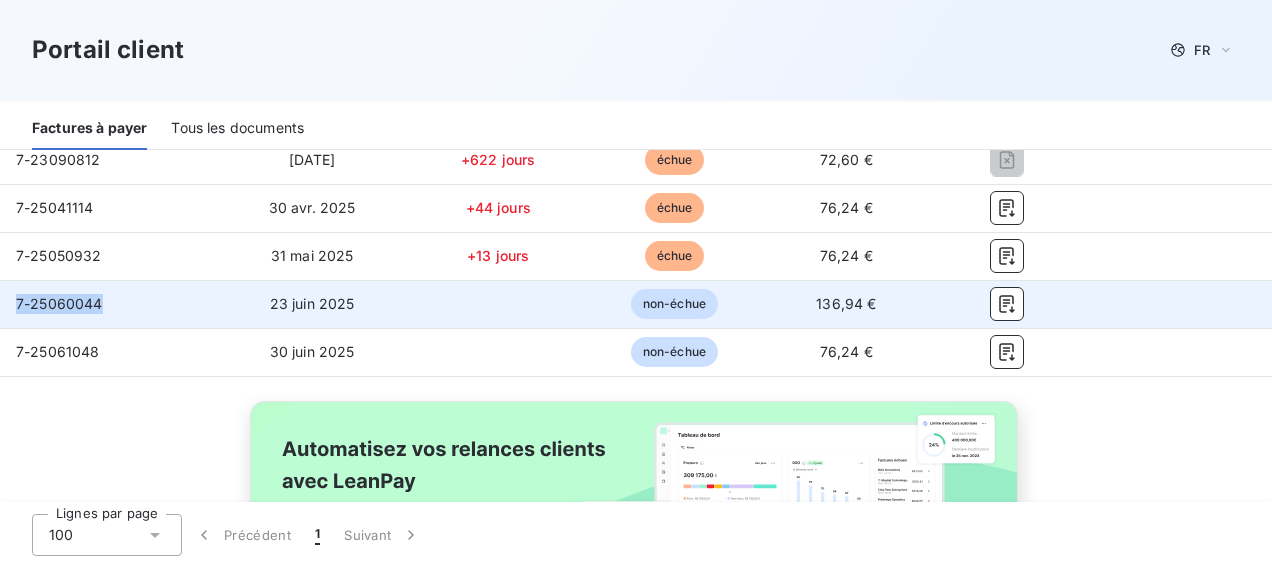 drag, startPoint x: 102, startPoint y: 302, endPoint x: 14, endPoint y: 304, distance: 88.02273 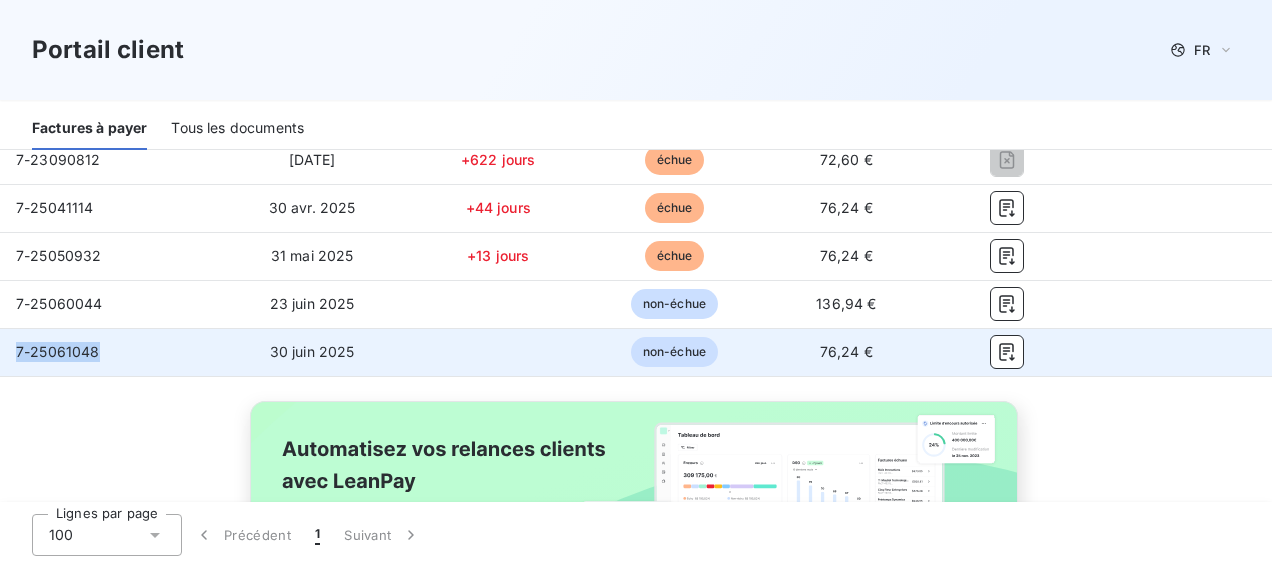 drag, startPoint x: 108, startPoint y: 350, endPoint x: 16, endPoint y: 347, distance: 92.0489 